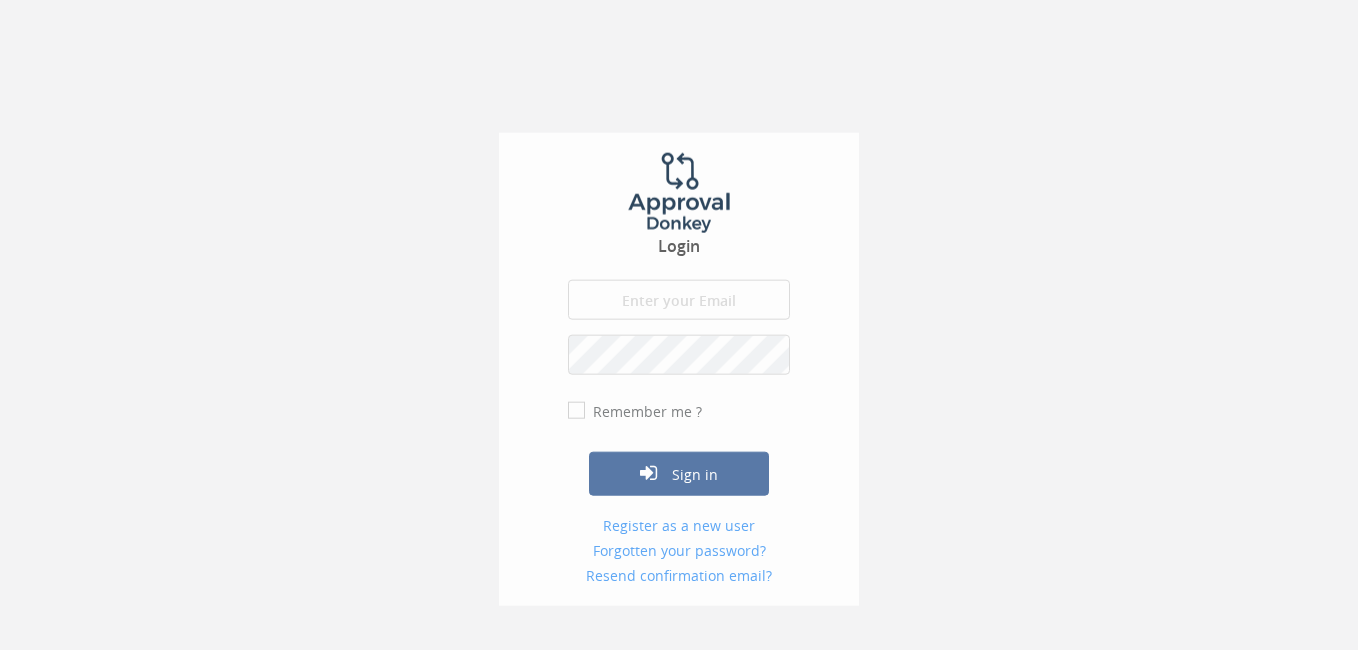 scroll, scrollTop: 0, scrollLeft: 0, axis: both 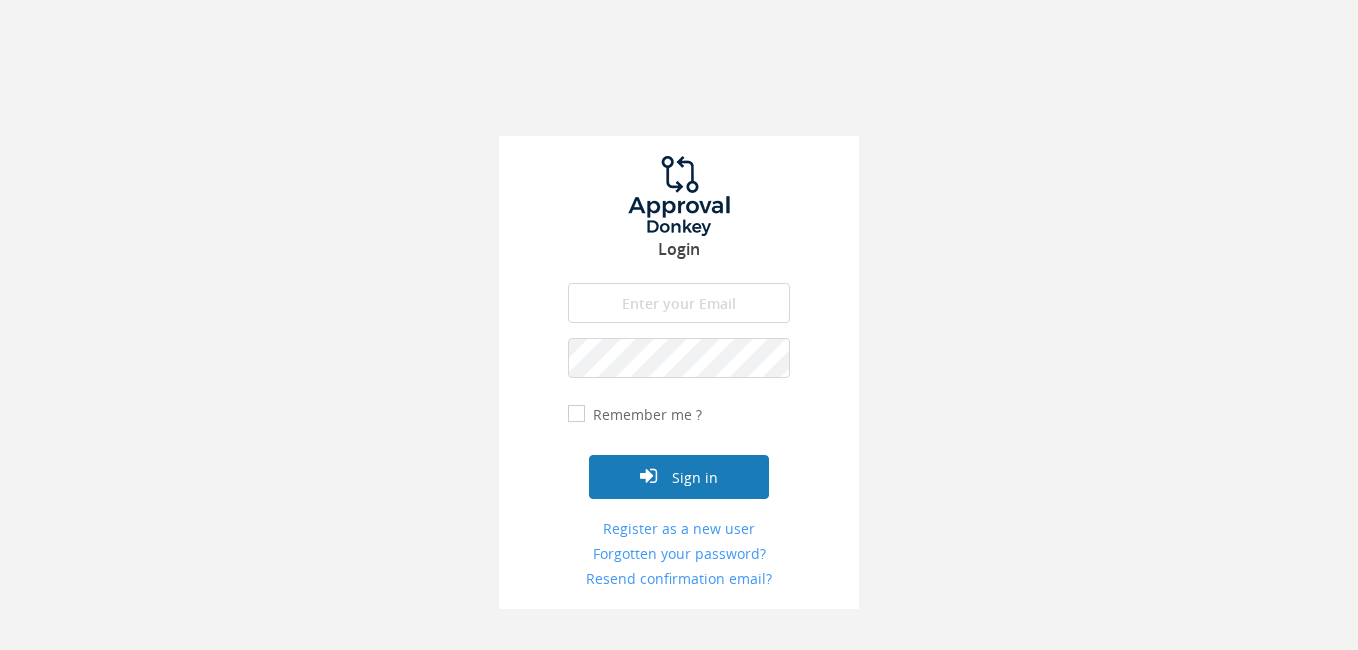 type on "mark@brightbuild.com.au" 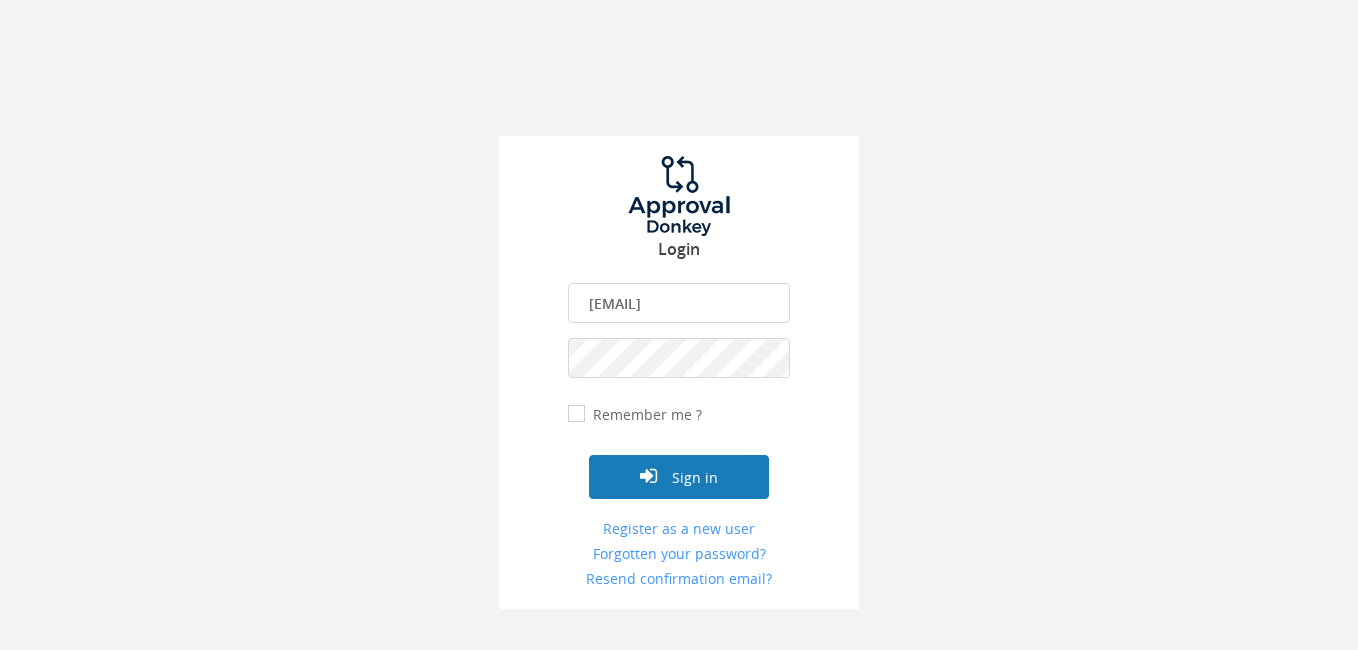 click on "Sign in" at bounding box center (679, 477) 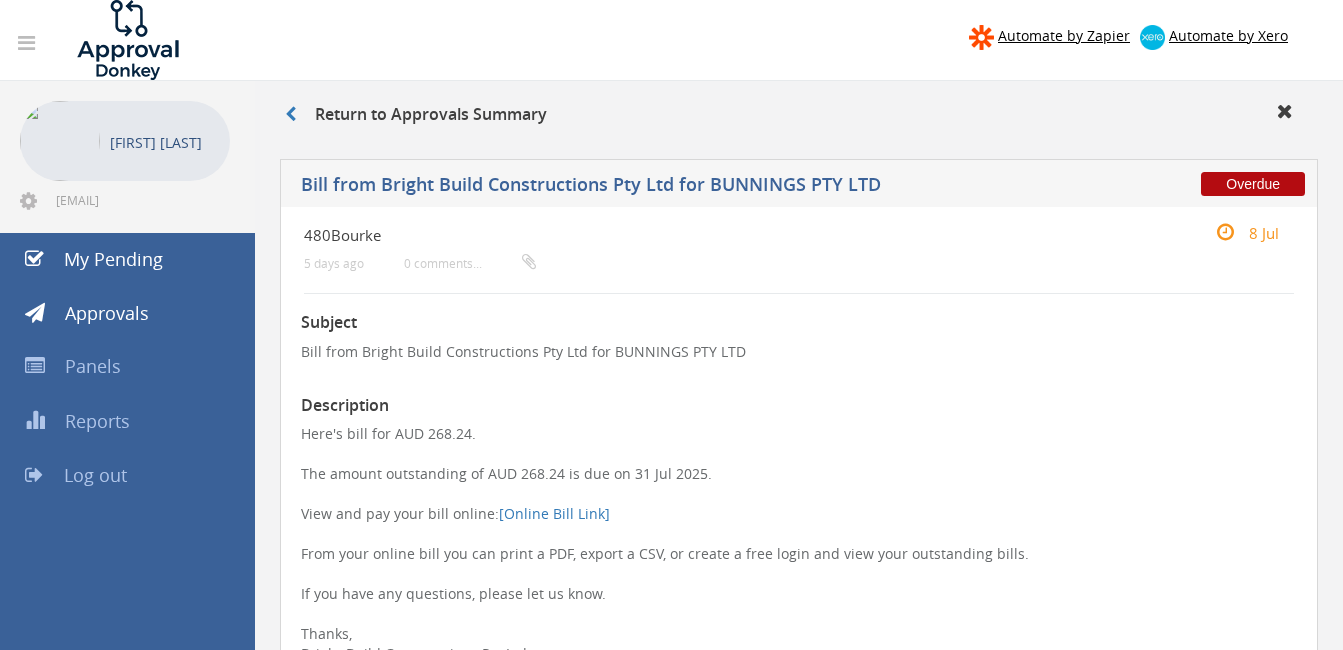 scroll, scrollTop: 400, scrollLeft: 0, axis: vertical 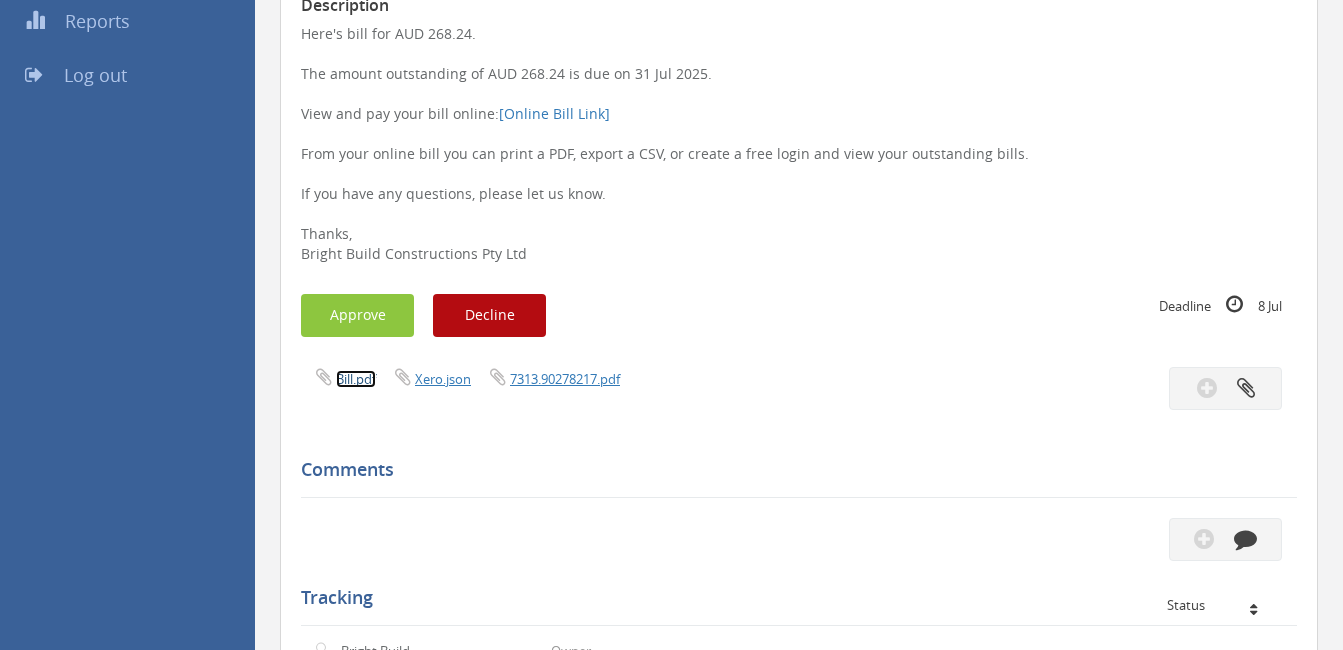 click on "Bill.pdf" at bounding box center (356, 379) 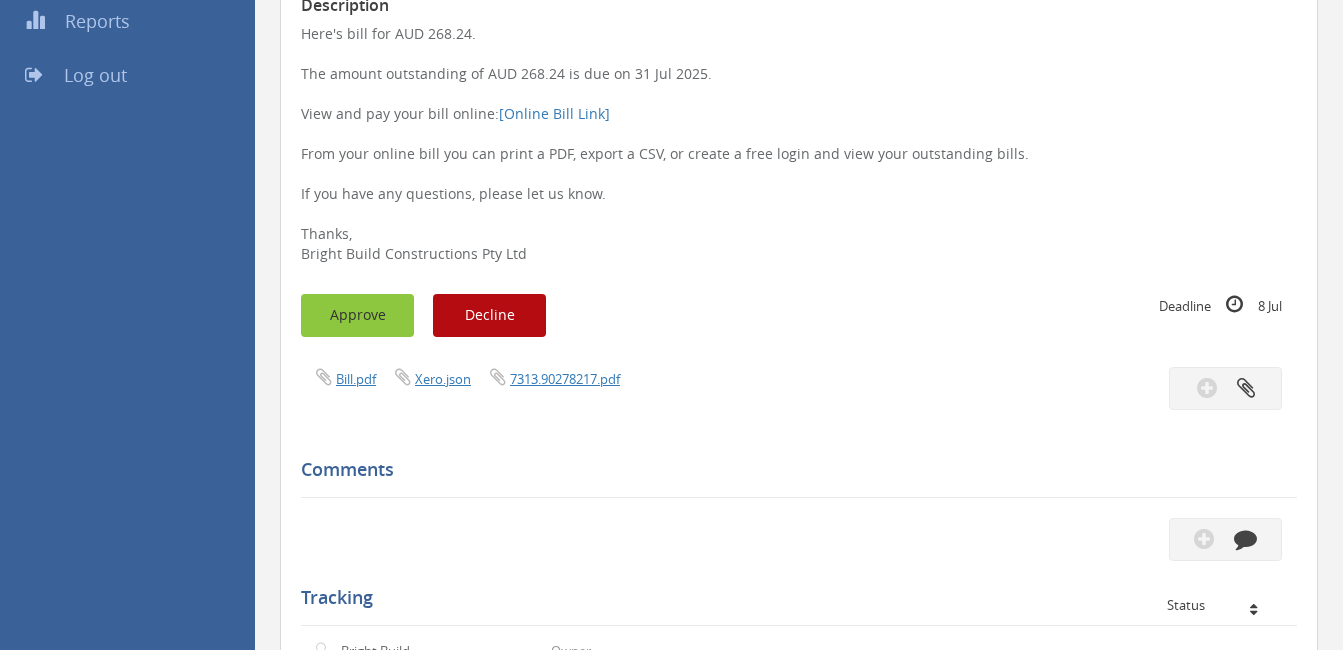 click on "Approve" at bounding box center [357, 315] 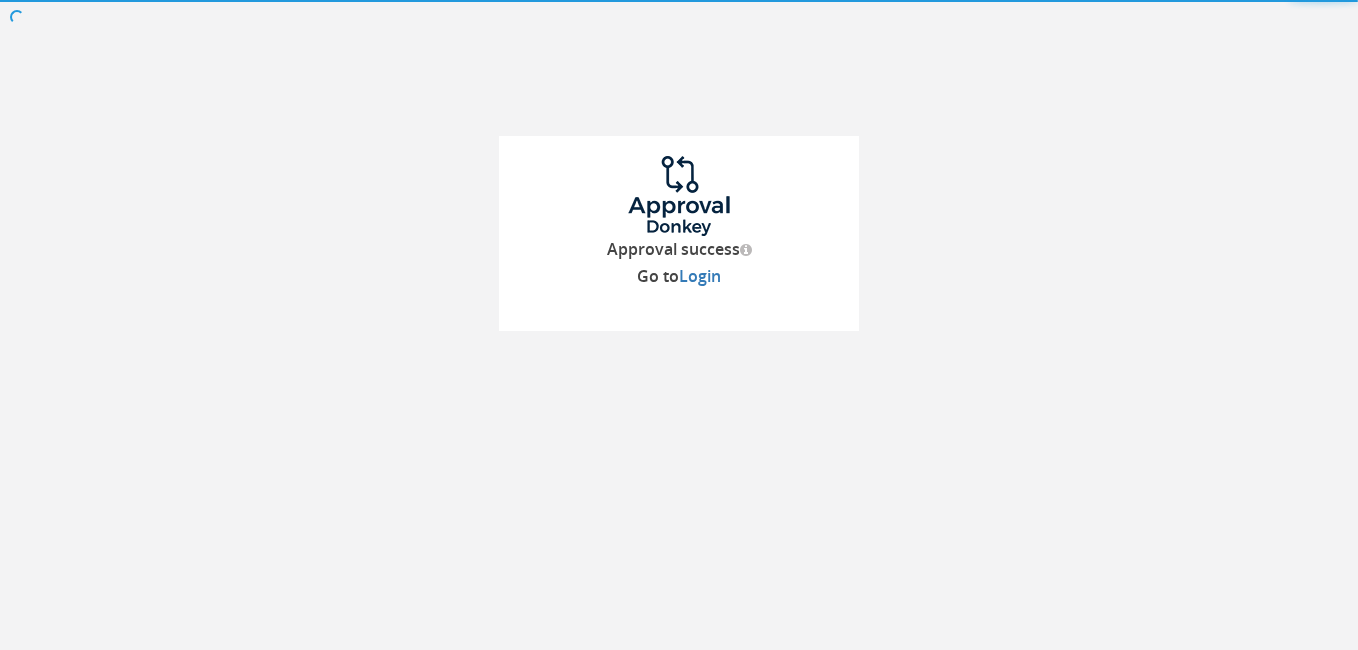 scroll, scrollTop: 0, scrollLeft: 0, axis: both 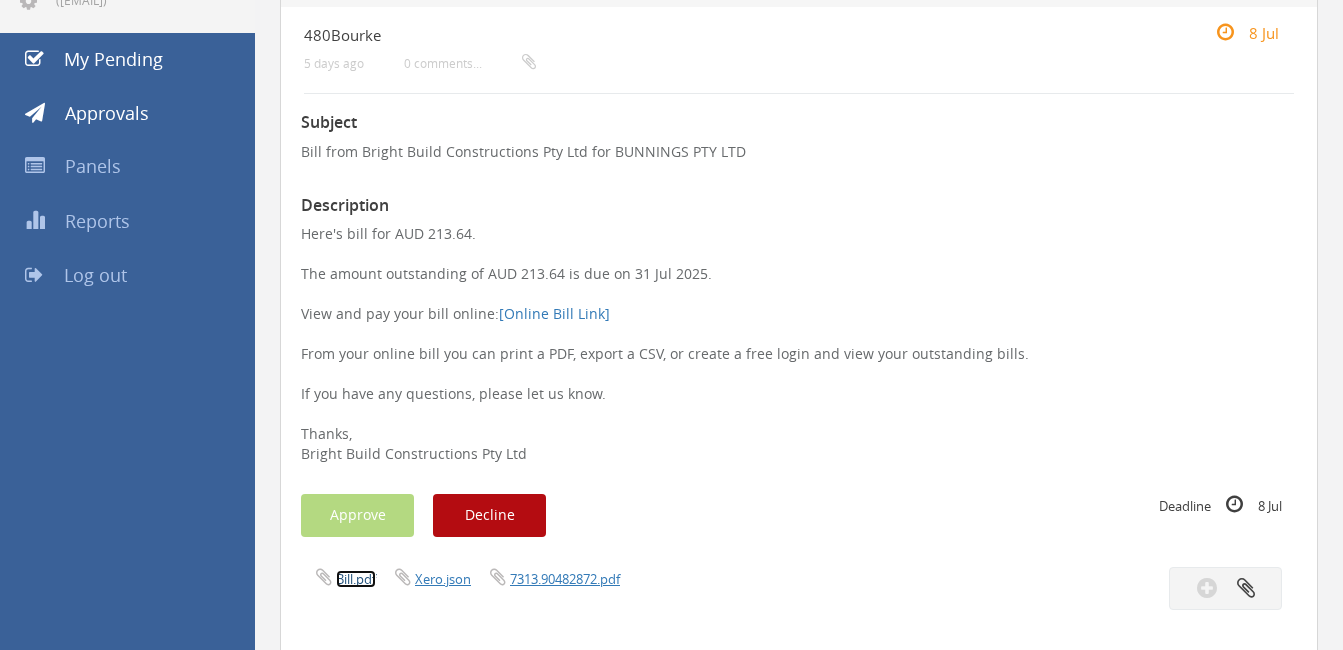 click on "Bill.pdf" at bounding box center [356, 579] 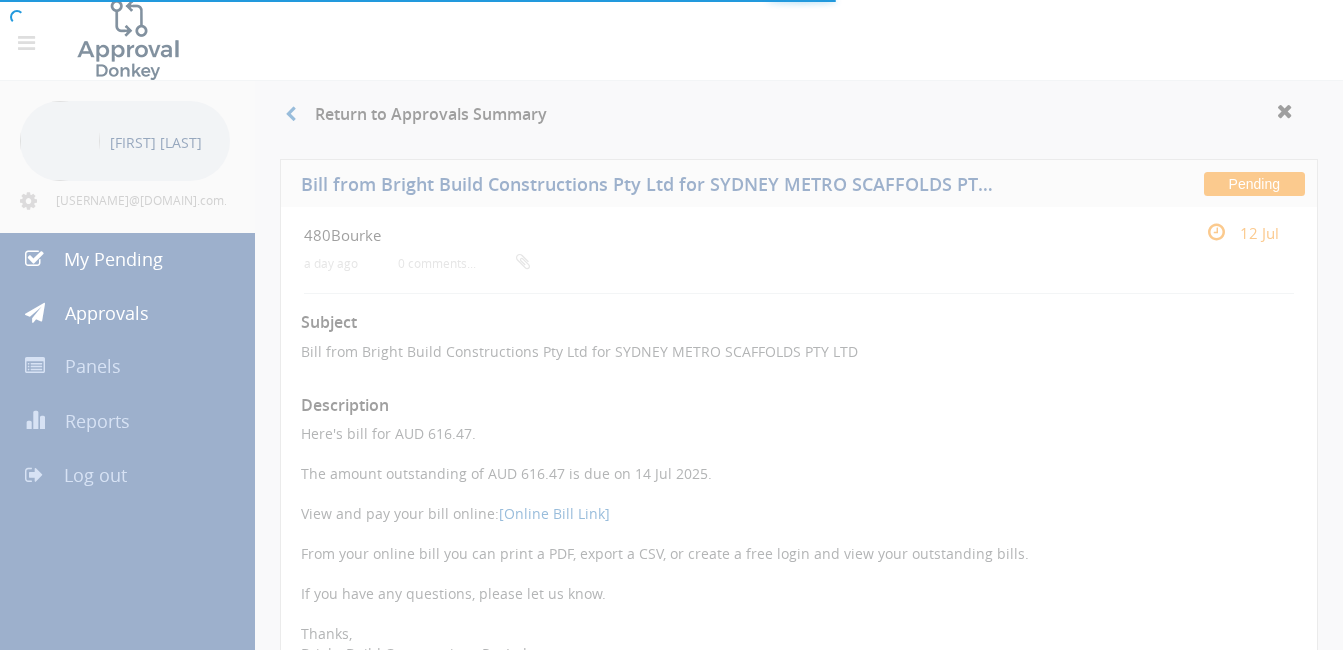 scroll, scrollTop: 0, scrollLeft: 0, axis: both 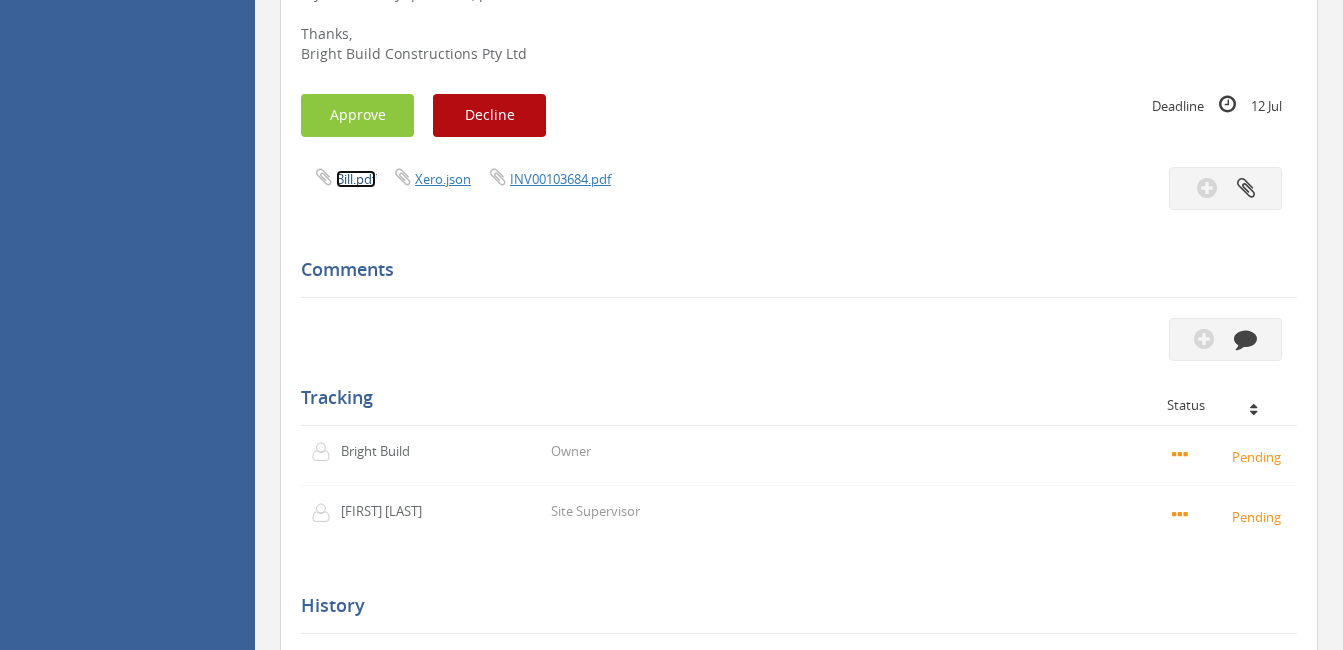 click on "Bill.pdf" at bounding box center [356, 179] 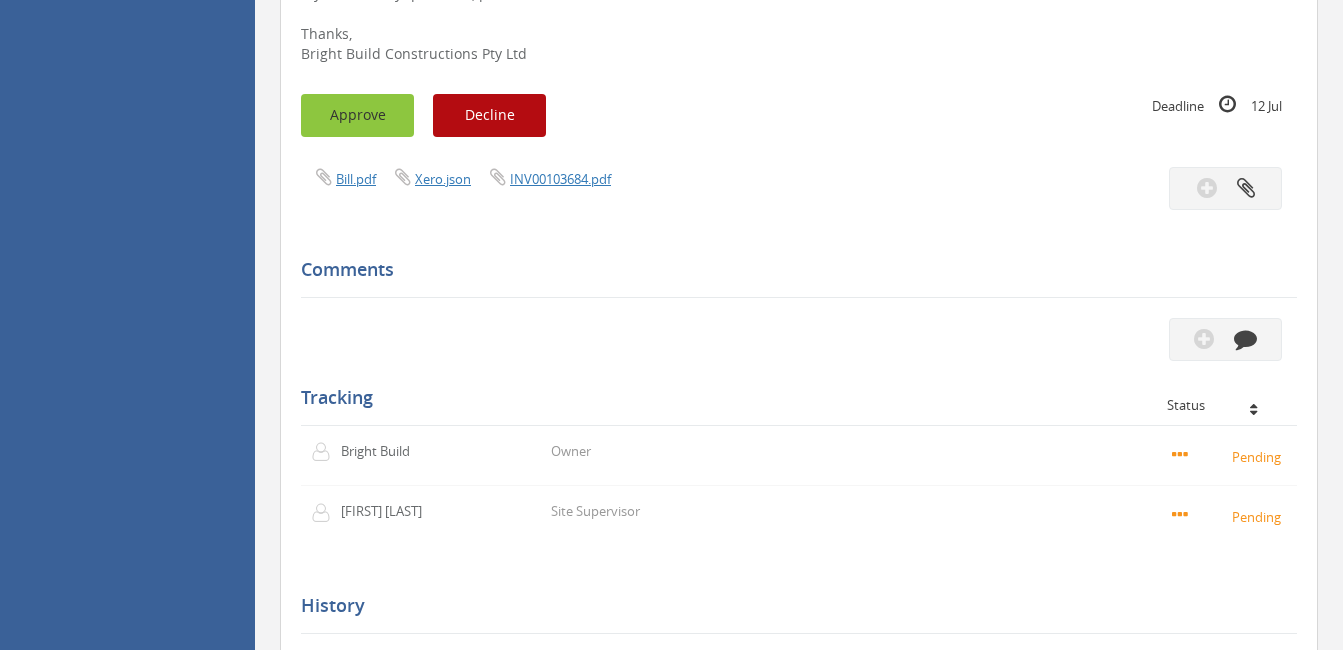 click on "Approve" at bounding box center [357, 115] 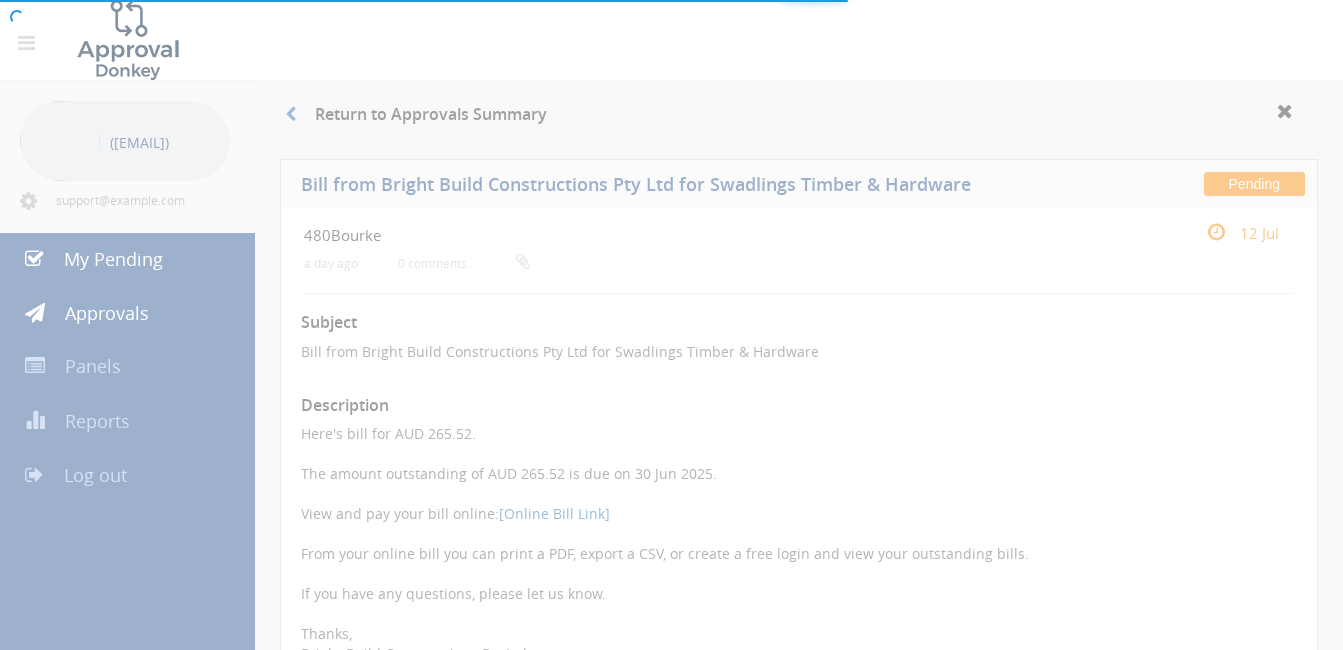 scroll, scrollTop: 0, scrollLeft: 0, axis: both 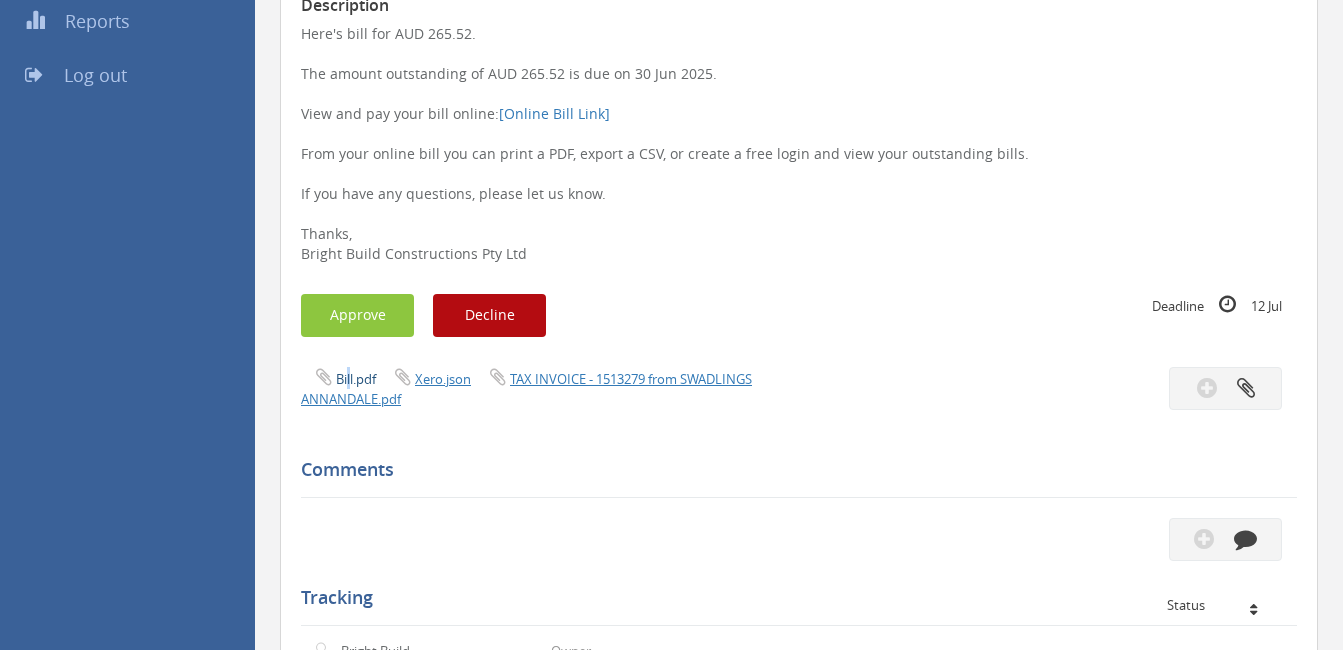 click on "Subject
Bill from Bright Build Constructions Pty Ltd for Swadlings Timber & Hardware
Description
Here's bill for AUD 265.52.
The amount outstanding of AUD 265.52 is due on 30 Jun 2025.
View and pay your bill online:  [Online Bill Link]
From your online bill you can print a PDF, export a CSV, or create a free login and view your outstanding bills.
If you have any questions, please let us know.
Thanks,
Bright Build Constructions Pty Ltd
Approve
Decline
Deadline 12 Jul
Owner" at bounding box center [799, 491] 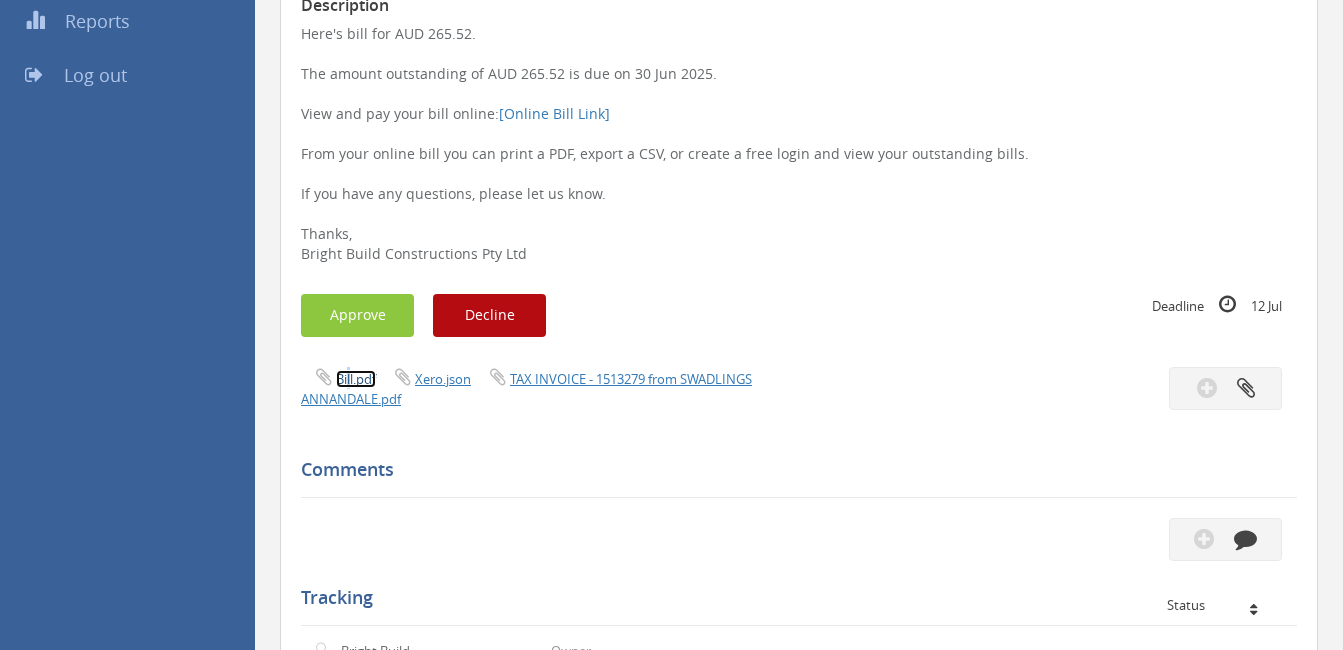 click on "Bill.pdf" at bounding box center (356, 379) 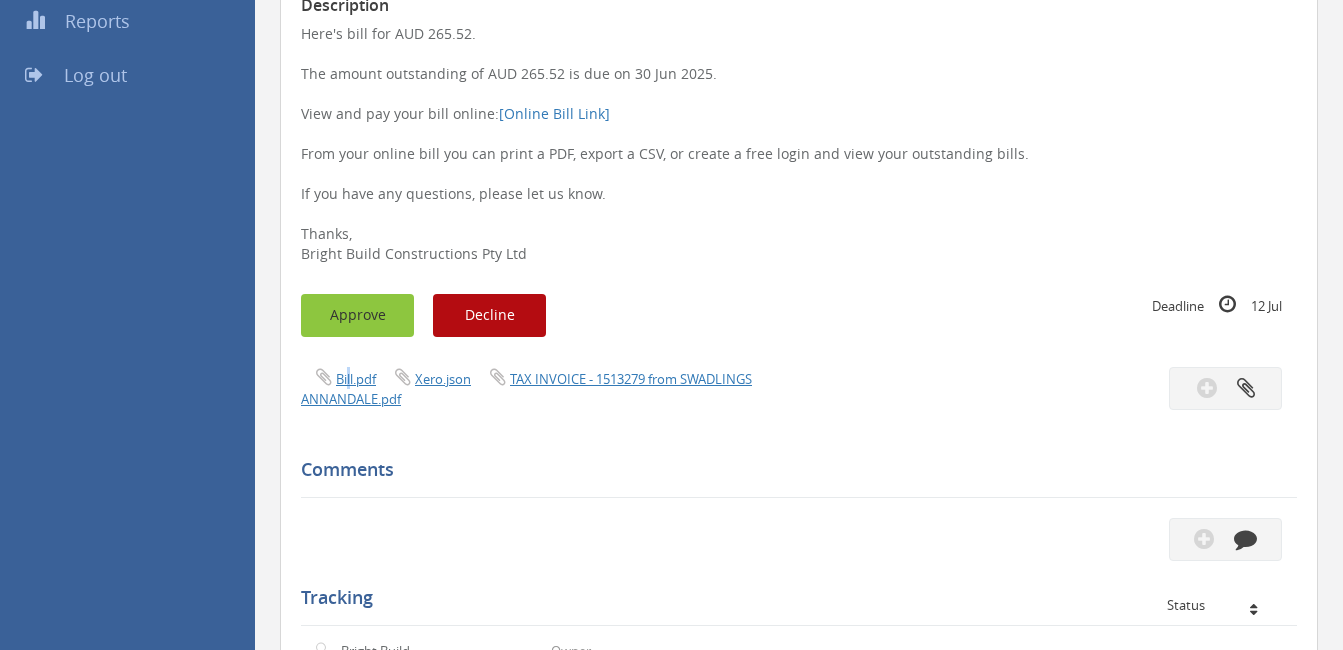 click on "Approve" at bounding box center [357, 315] 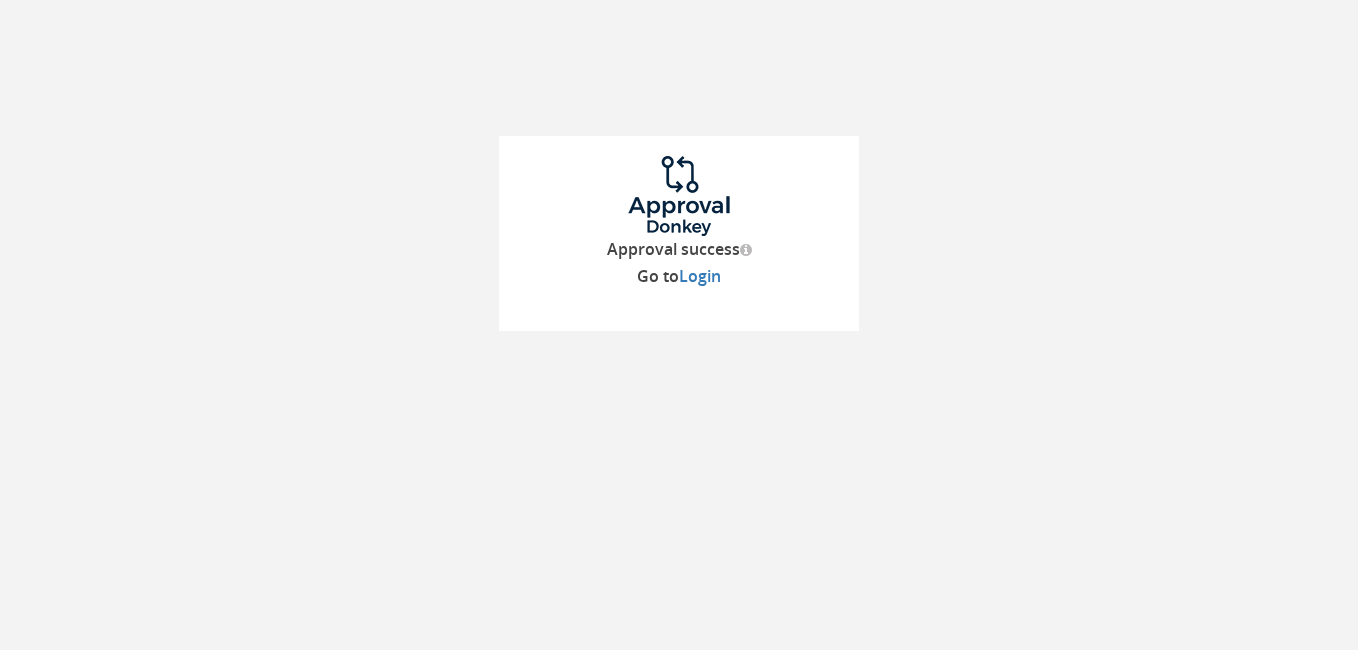 scroll, scrollTop: 0, scrollLeft: 0, axis: both 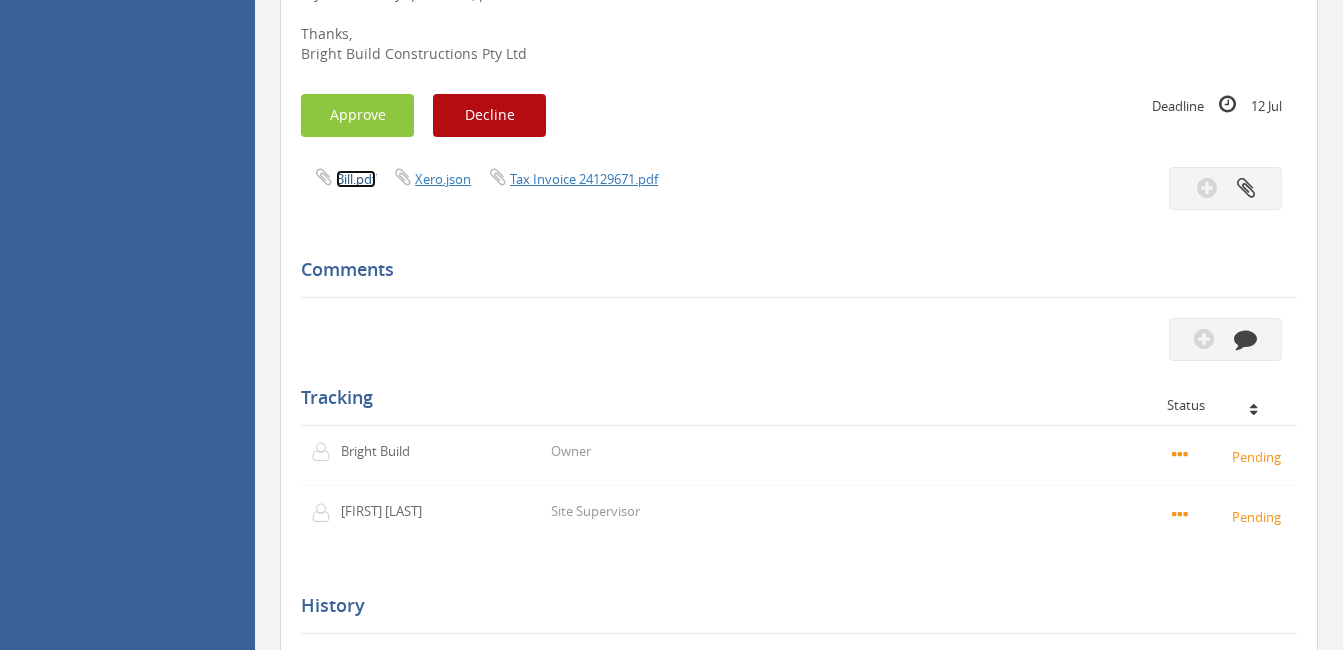 click on "Bill.pdf" at bounding box center [356, 179] 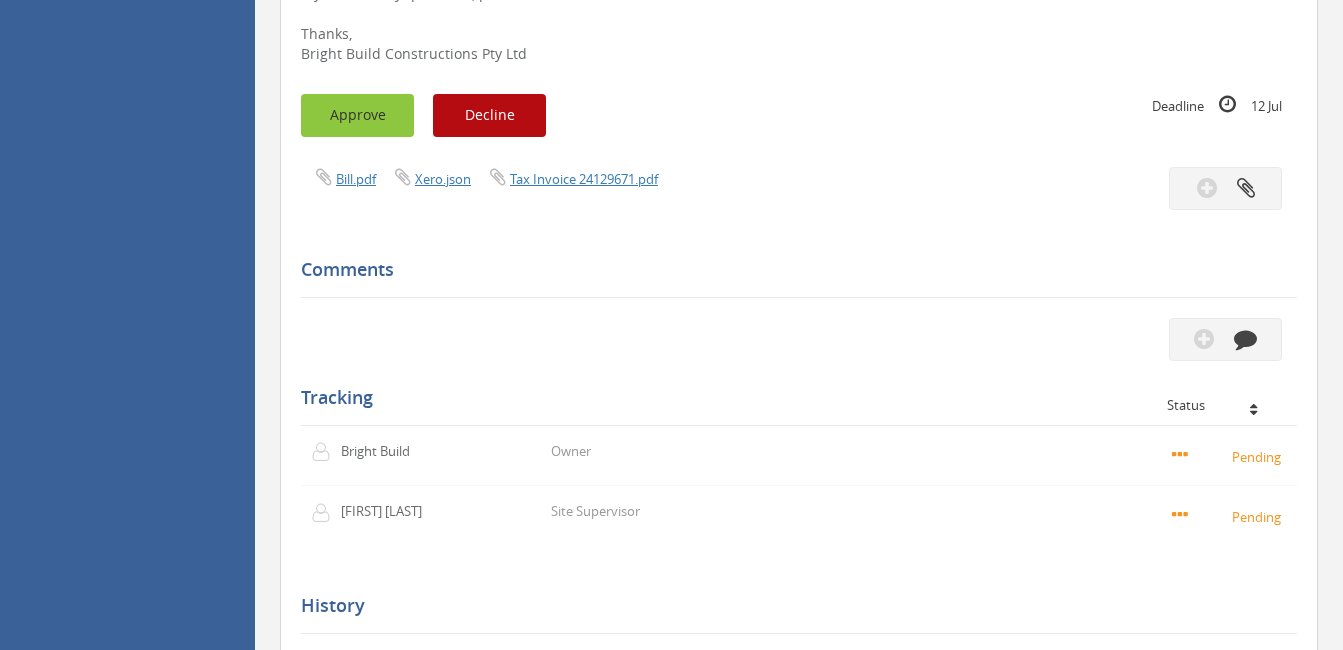 click on "Approve" at bounding box center (357, 115) 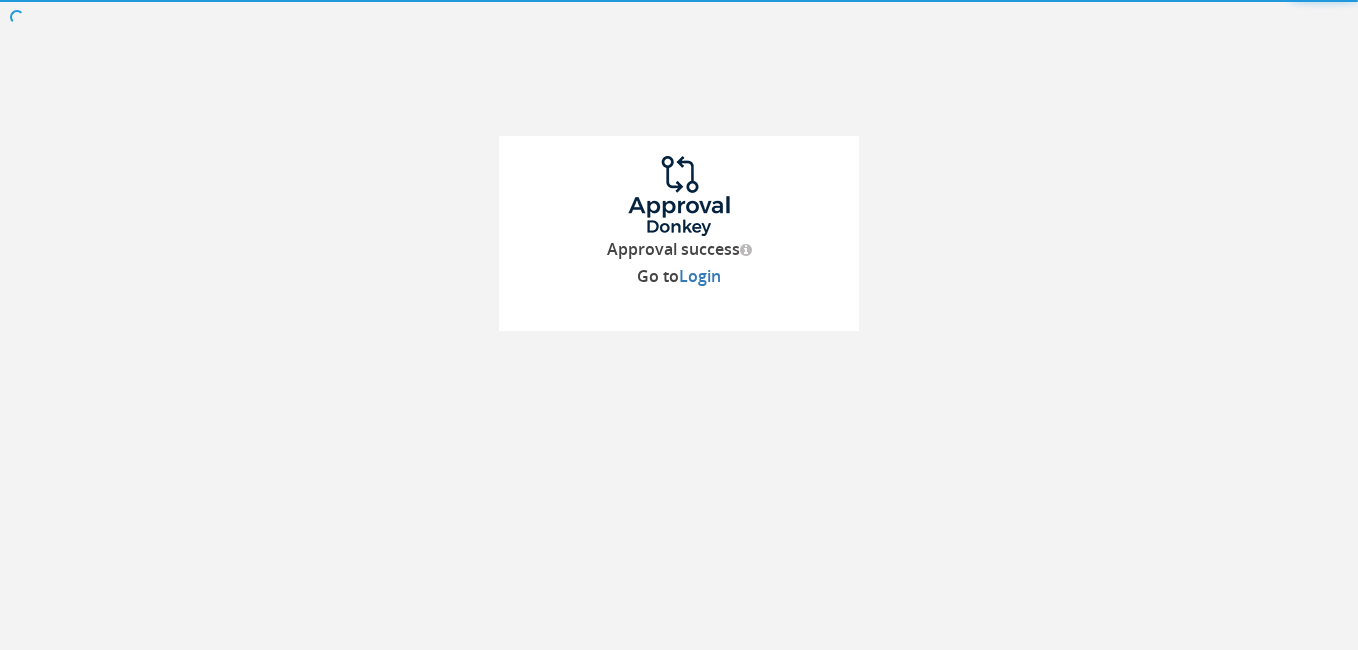 scroll, scrollTop: 0, scrollLeft: 0, axis: both 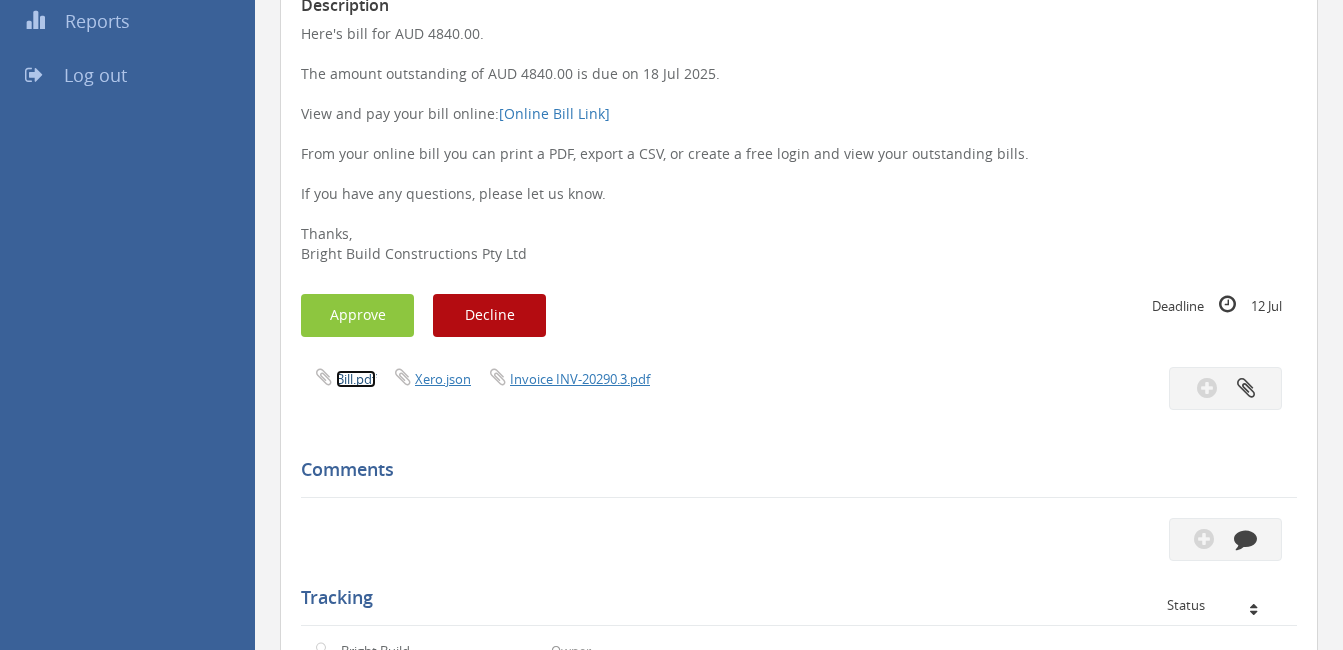 click on "Bill.pdf" at bounding box center [356, 379] 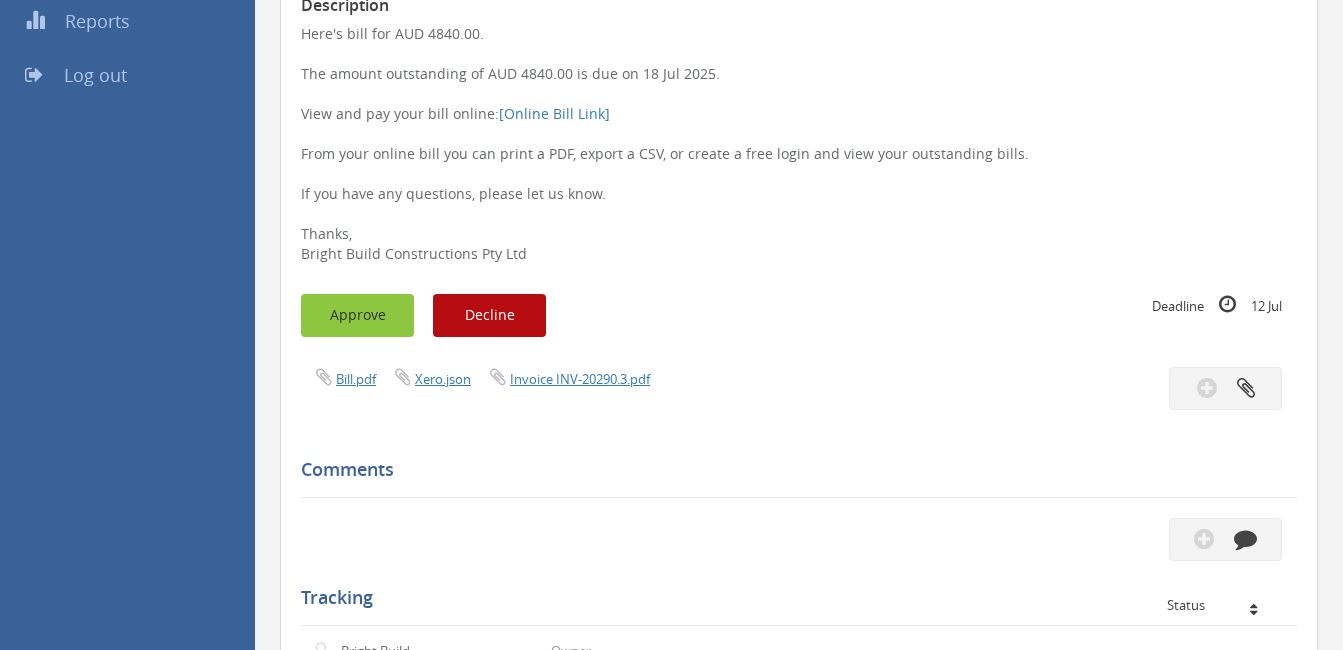click on "Approve" at bounding box center (357, 315) 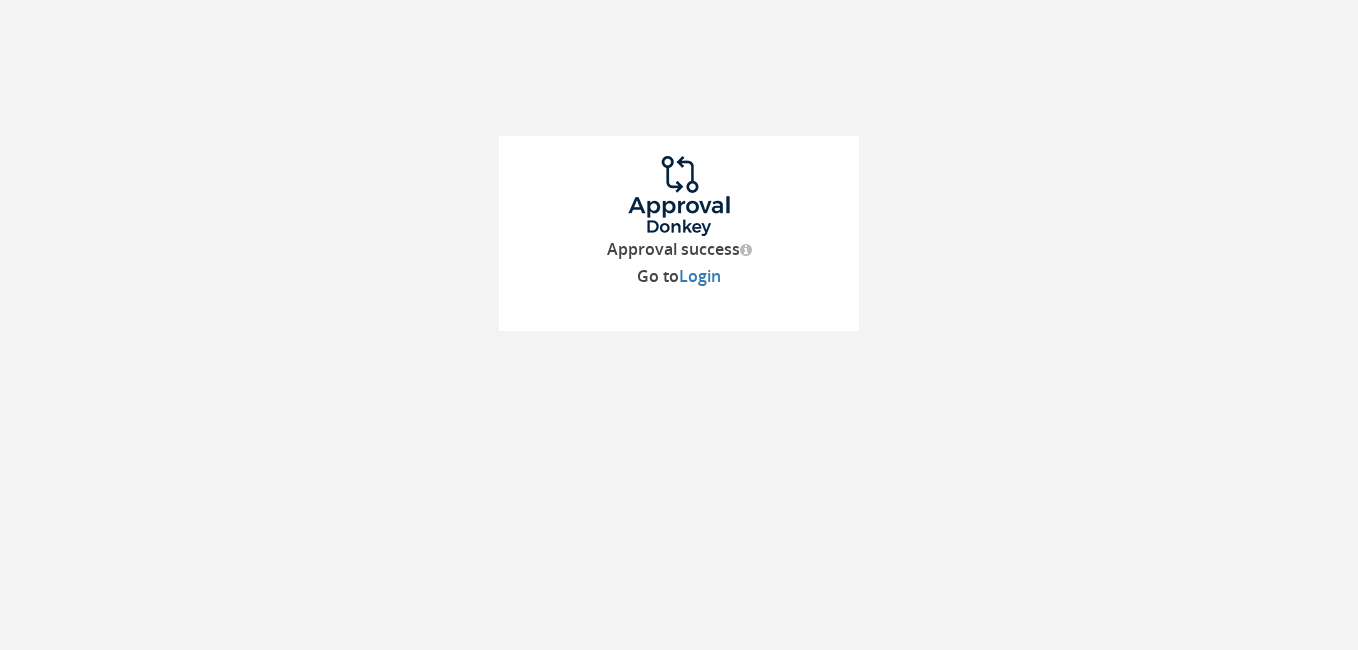 scroll, scrollTop: 0, scrollLeft: 0, axis: both 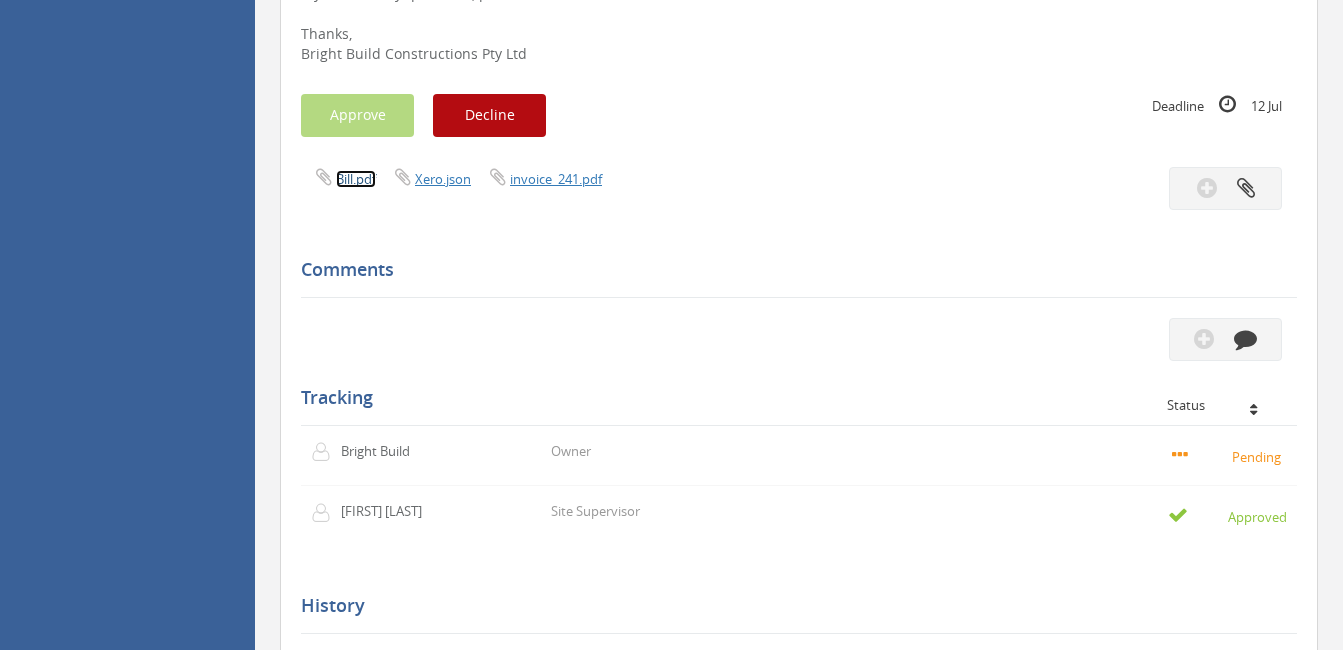 click on "Bill.pdf" at bounding box center [356, 179] 